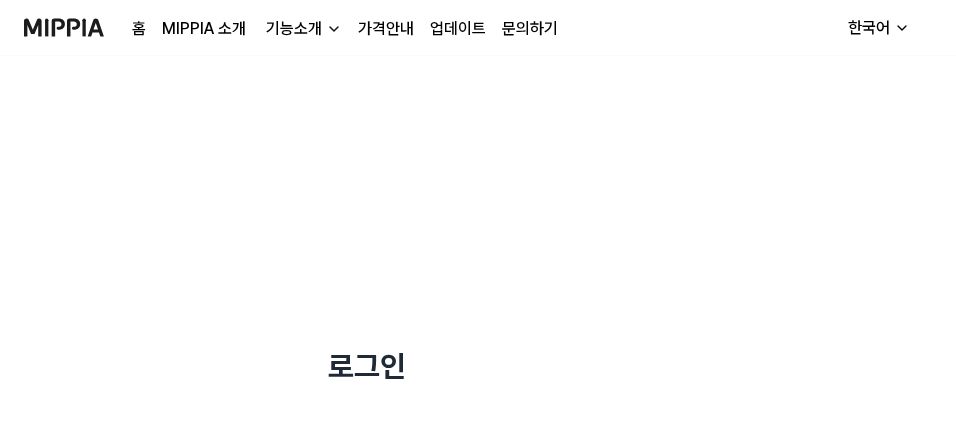 scroll, scrollTop: 0, scrollLeft: 0, axis: both 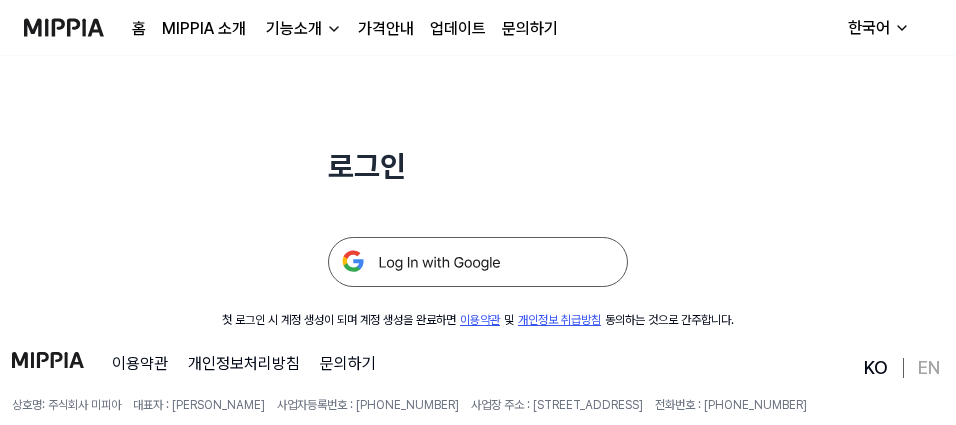 click at bounding box center (478, 262) 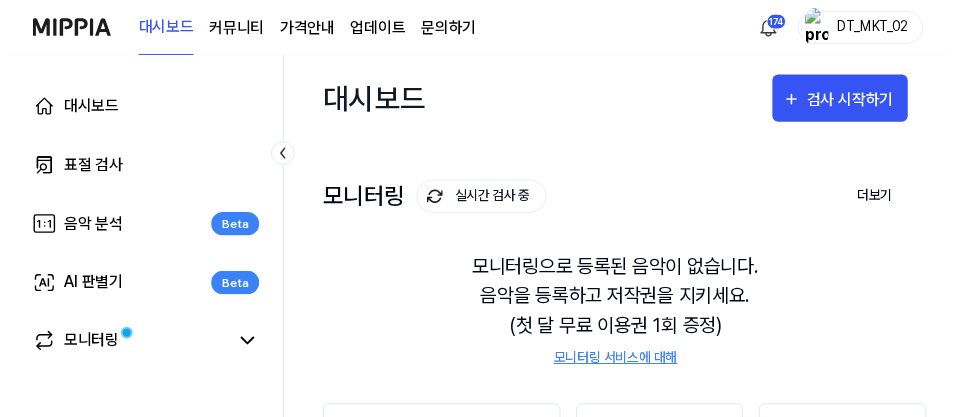 scroll, scrollTop: 0, scrollLeft: 0, axis: both 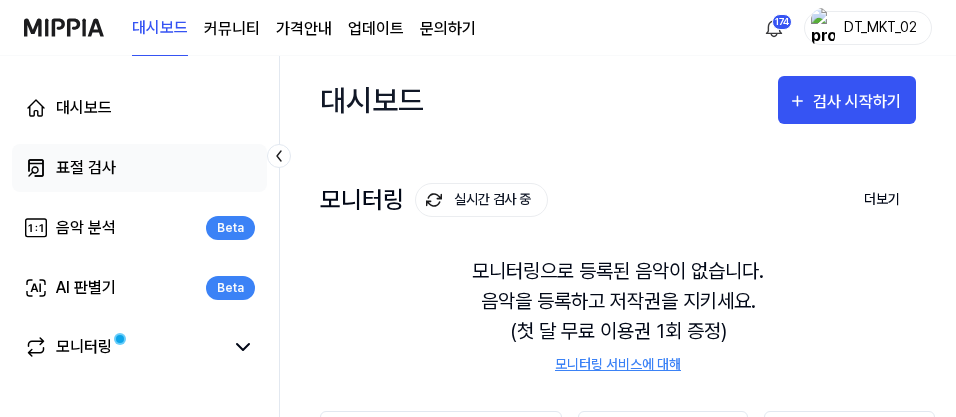 click on "표절 검사" at bounding box center [139, 168] 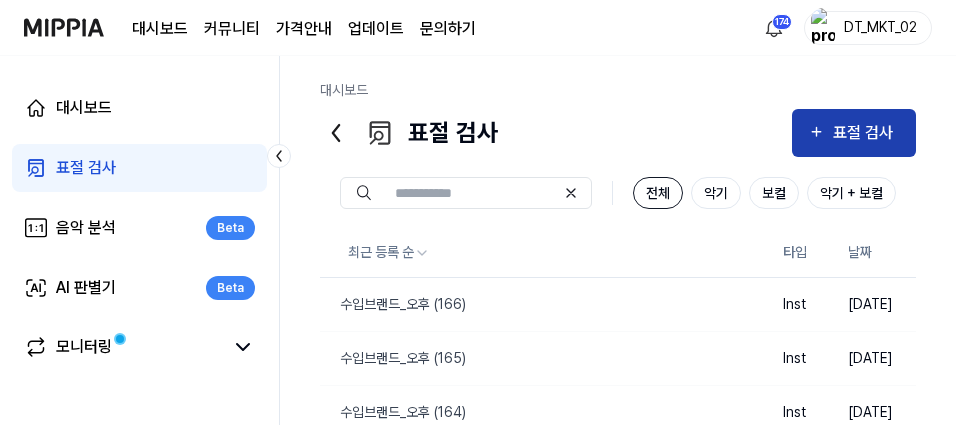 click on "표절 검사" at bounding box center (854, 133) 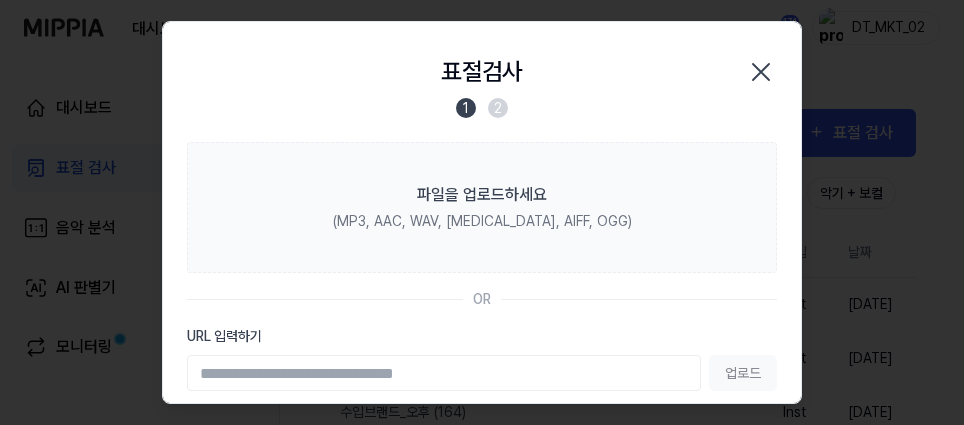 click at bounding box center [482, 212] 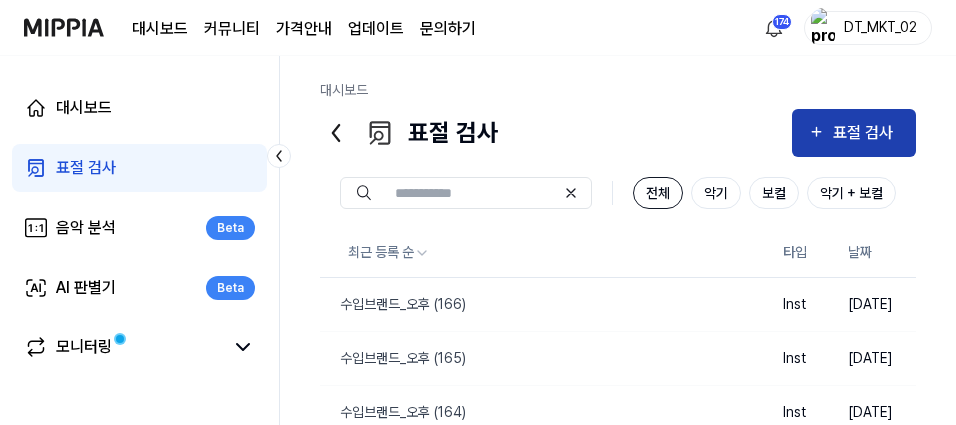 click on "표절 검사" at bounding box center (866, 133) 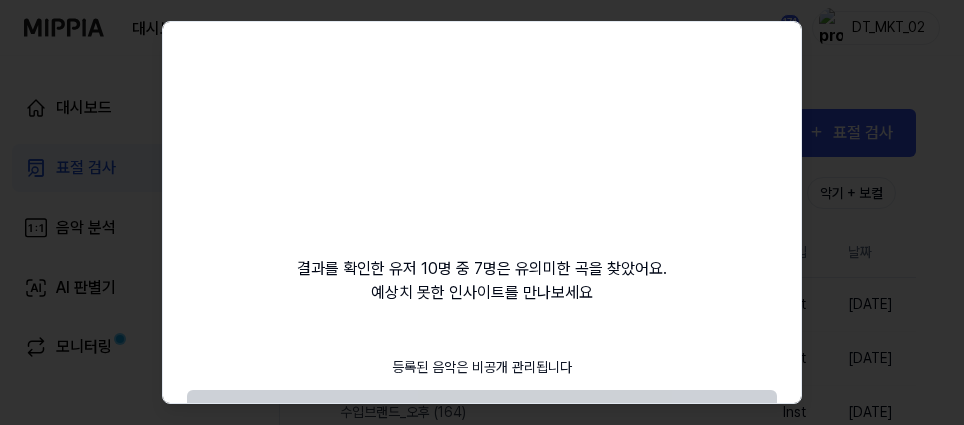 scroll, scrollTop: 161, scrollLeft: 0, axis: vertical 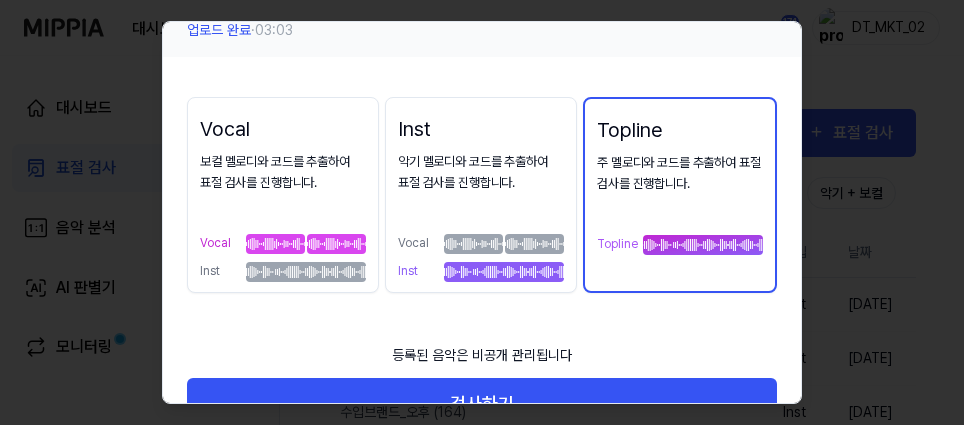 click at bounding box center [534, 244] 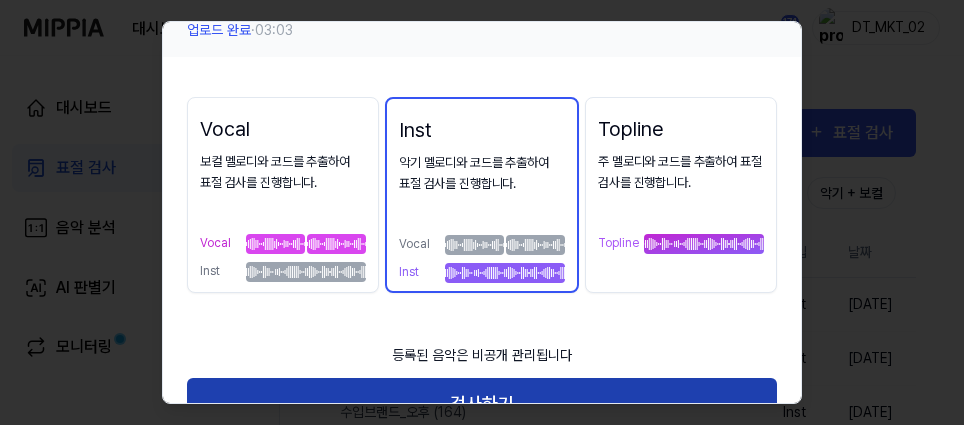 click on "검사하기" at bounding box center [482, 404] 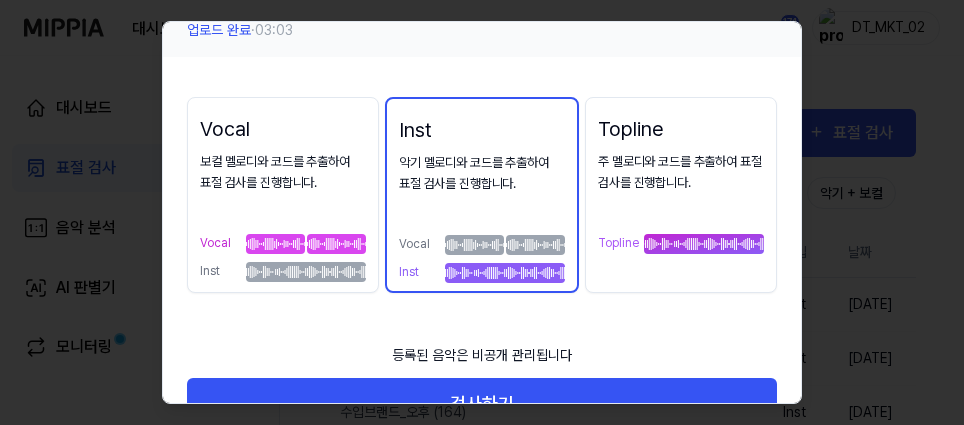 scroll, scrollTop: 0, scrollLeft: 0, axis: both 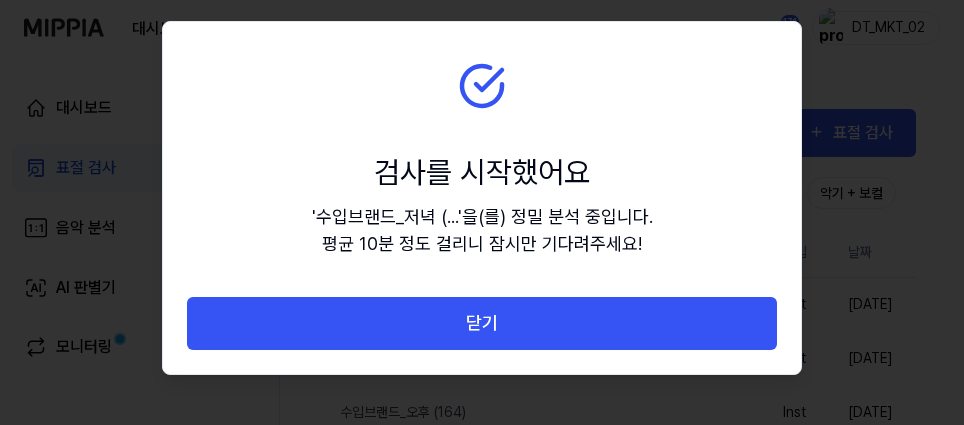 click at bounding box center [482, 212] 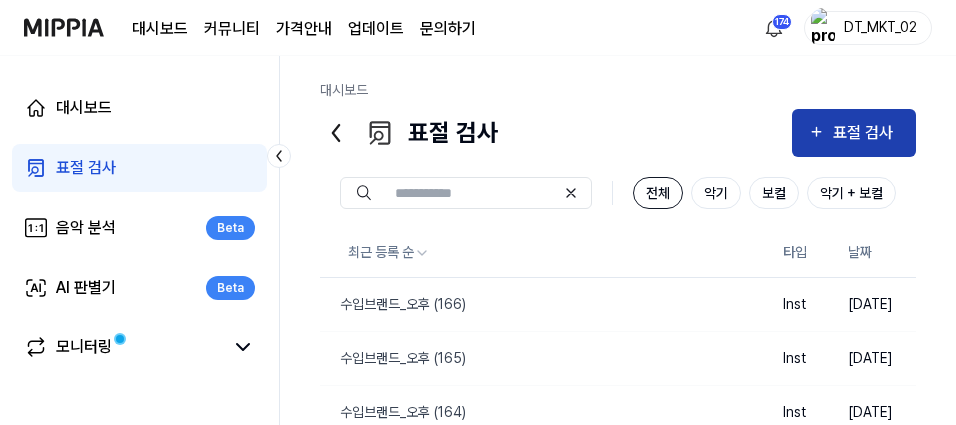 click on "표절 검사" at bounding box center [866, 133] 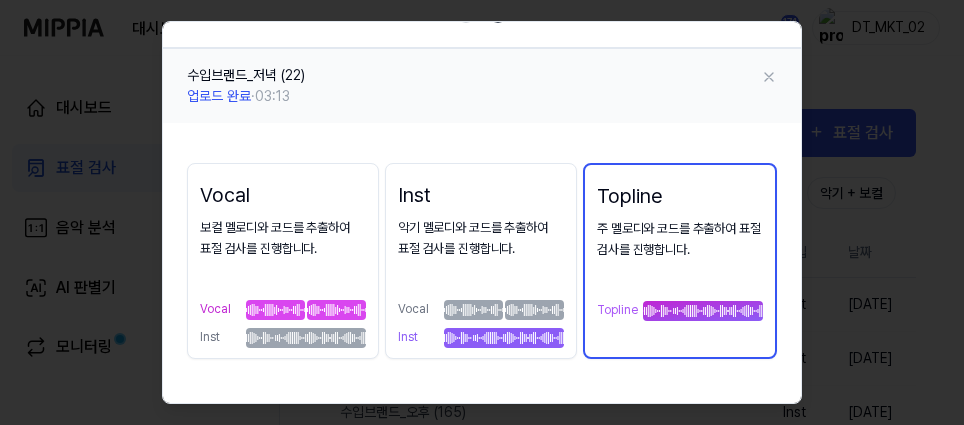 scroll, scrollTop: 200, scrollLeft: 0, axis: vertical 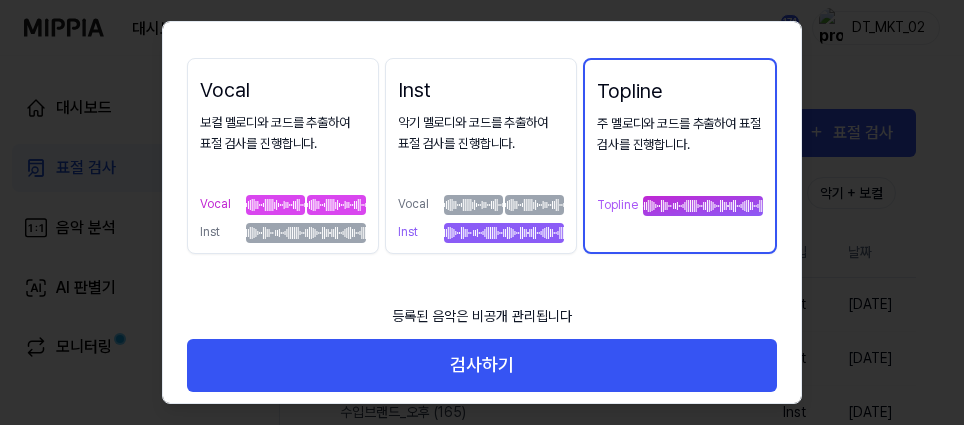 click on "Vocal 보컬 멜로디와 코드를 추출하여 표절 검사를 진행합니다. Vocal Inst Inst 악기 멜로디와 코드를 추출하여 표절 검사를 진행합니다. Vocal Inst Topline 주 멜로디와 코드를 추출하여 표절 검사를 진행합니다. Topline" at bounding box center [482, 156] 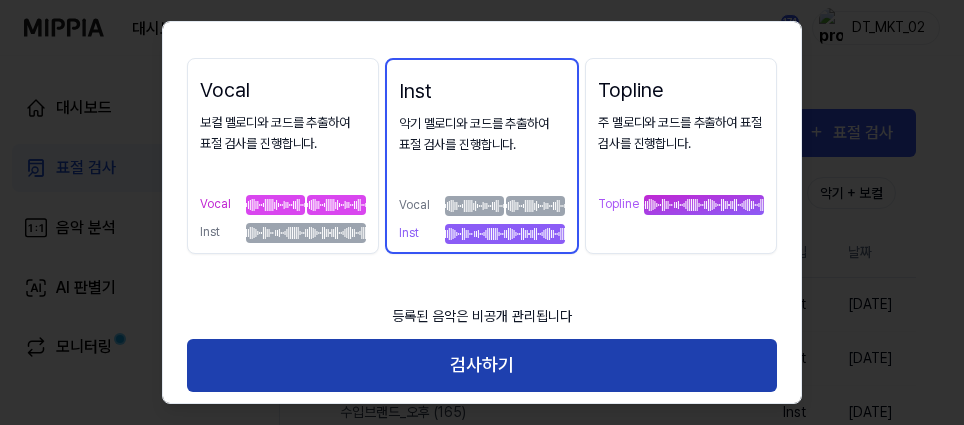 click on "검사하기" at bounding box center (482, 365) 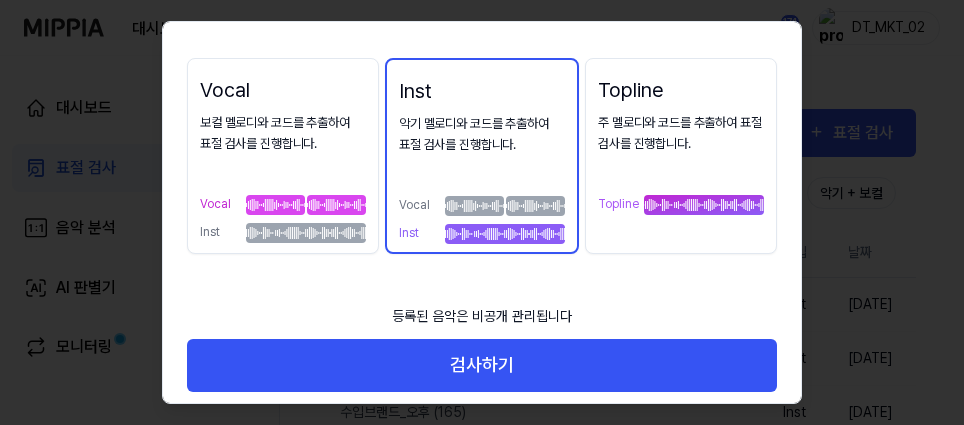 scroll, scrollTop: 0, scrollLeft: 0, axis: both 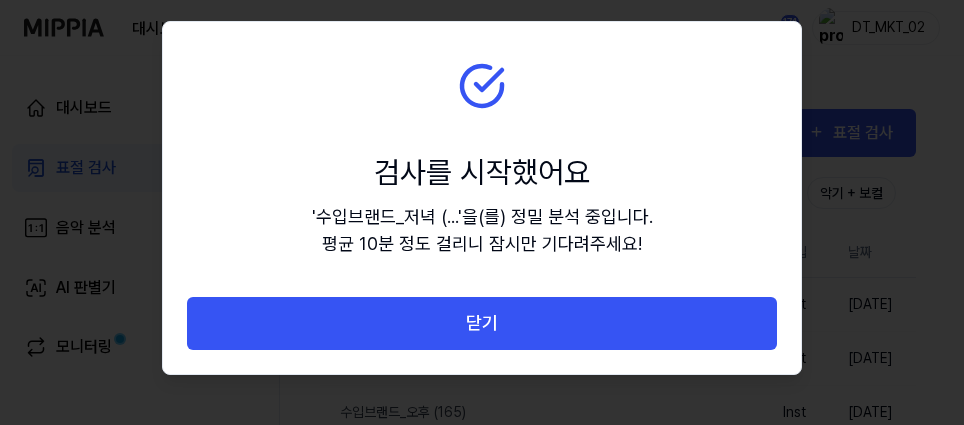 click at bounding box center (482, 212) 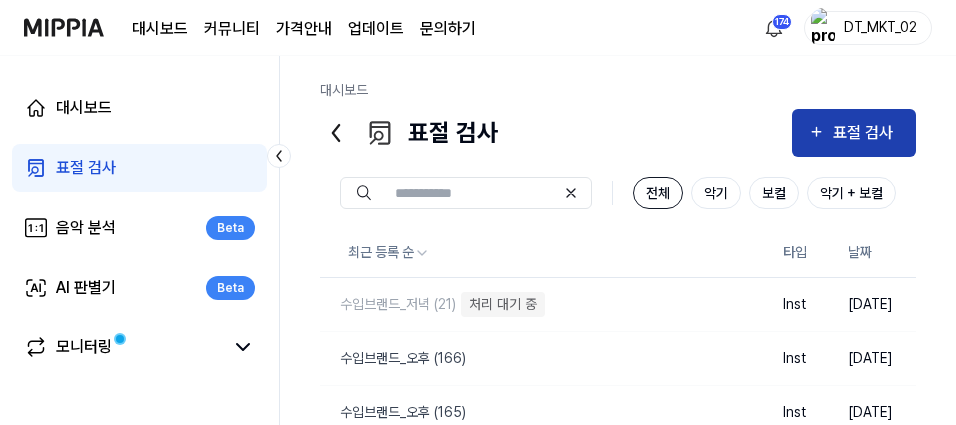 click on "표절 검사" at bounding box center (866, 133) 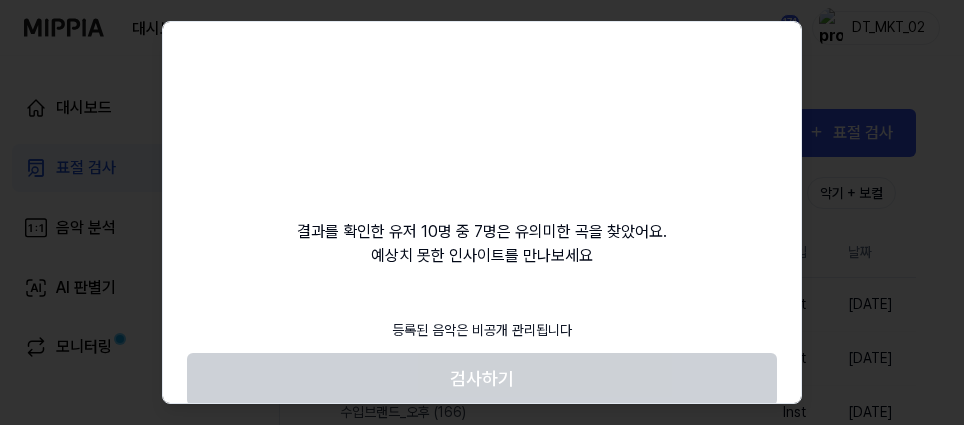 scroll, scrollTop: 161, scrollLeft: 0, axis: vertical 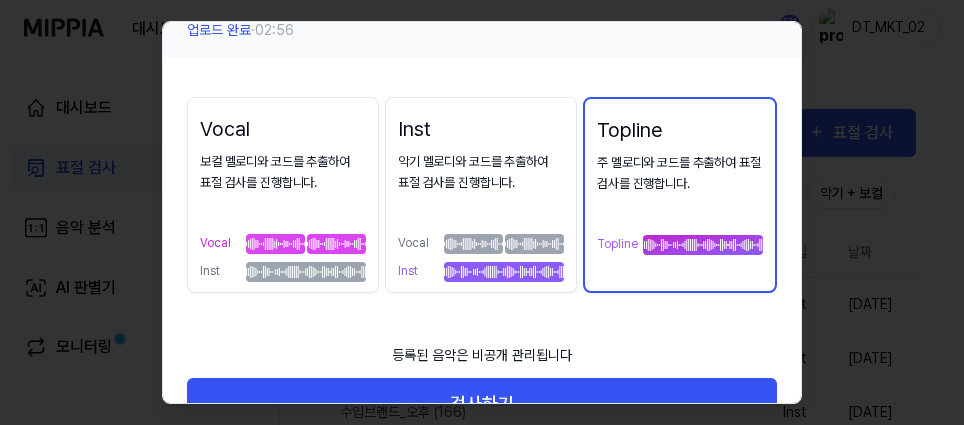 click on "Inst 악기 멜로디와 코드를 추출하여 표절 검사를 진행합니다. Vocal Inst" at bounding box center (481, 195) 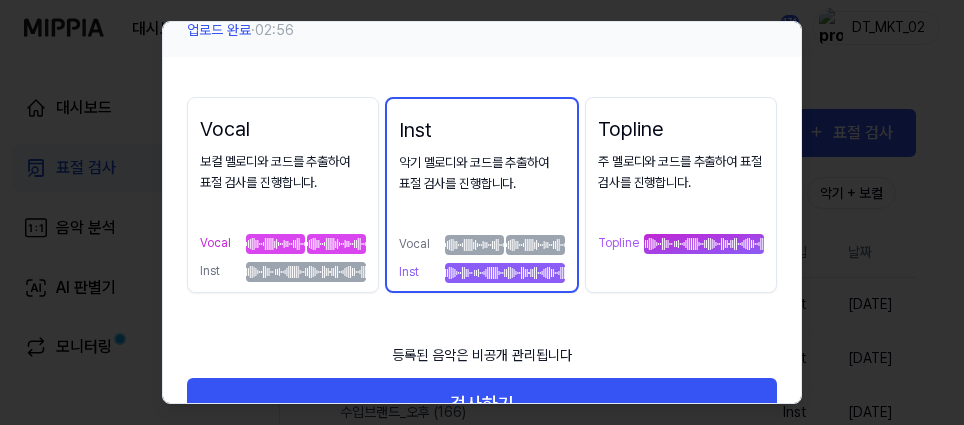 click on "등록된 음악은 비공개 관리됩니다" at bounding box center [482, 355] 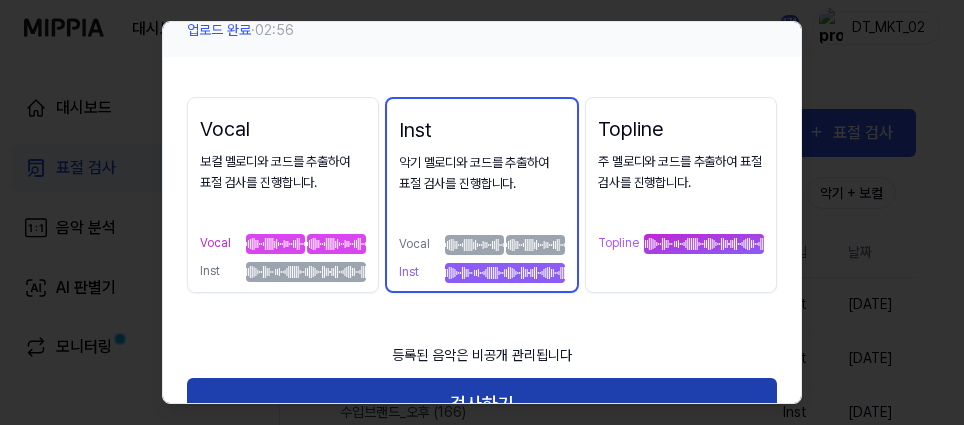 click on "검사하기" at bounding box center [482, 404] 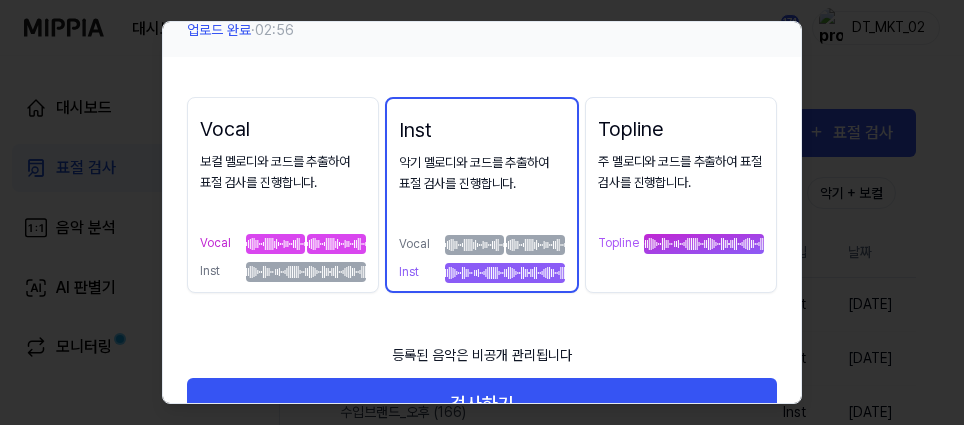 scroll, scrollTop: 0, scrollLeft: 0, axis: both 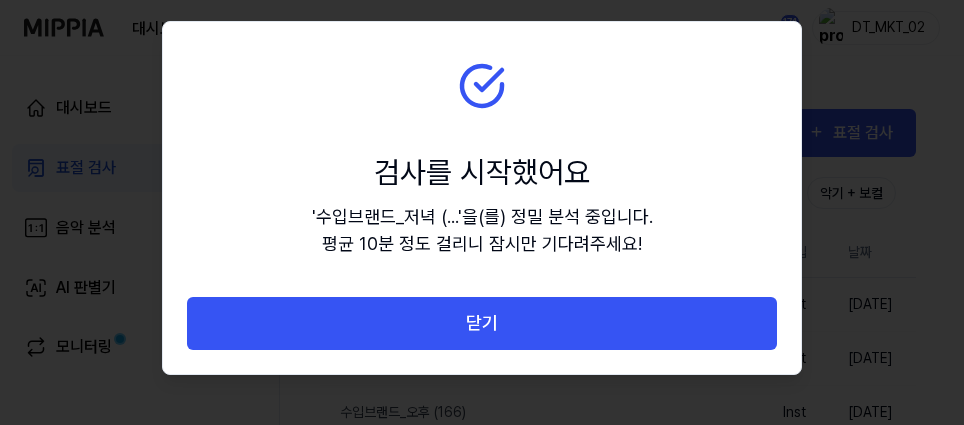 click at bounding box center [482, 212] 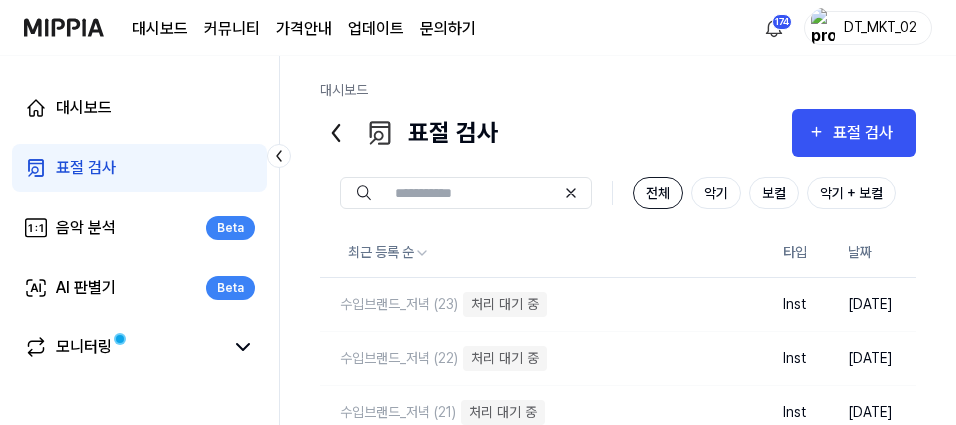 click on "표절 검사 표절 검사" at bounding box center (618, 133) 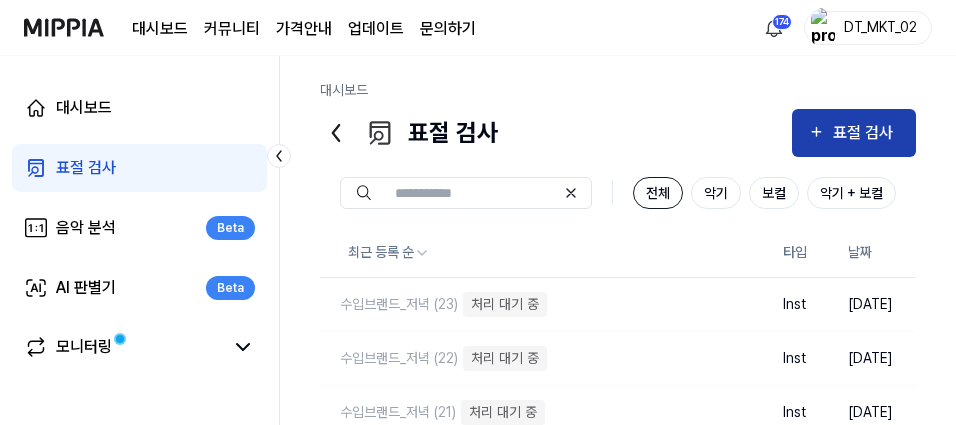 click on "표절 검사" at bounding box center (866, 133) 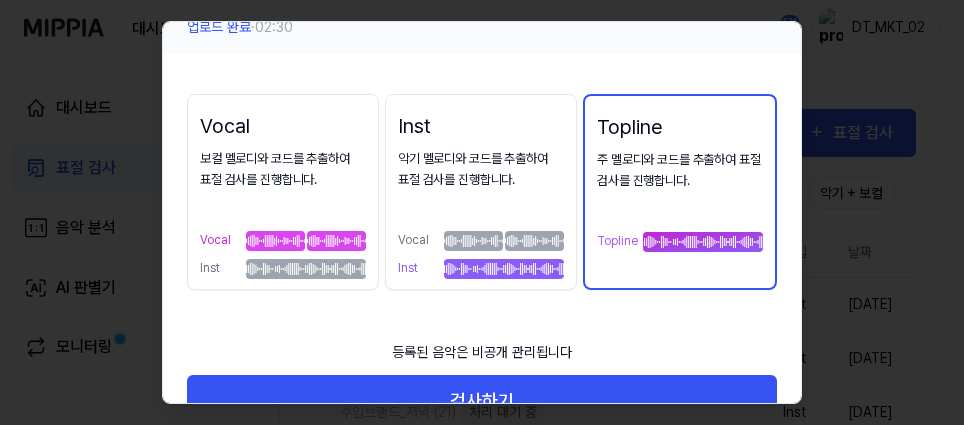scroll, scrollTop: 213, scrollLeft: 0, axis: vertical 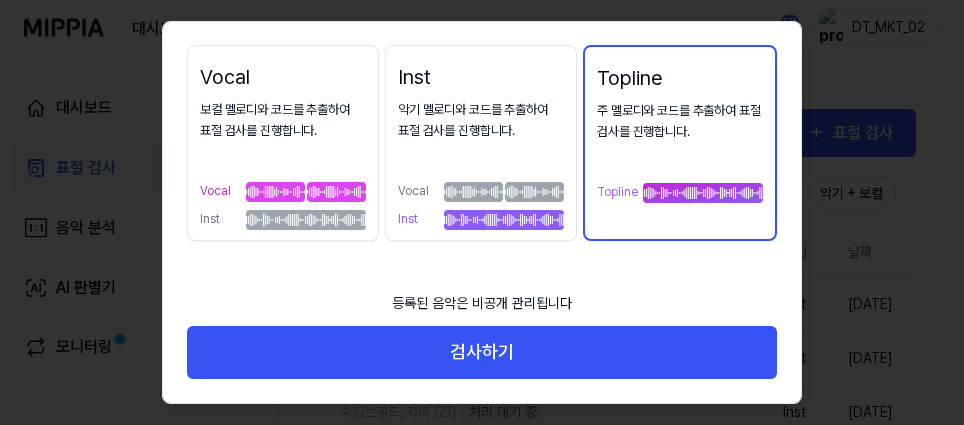 click on "Vocal Inst" at bounding box center [481, 206] 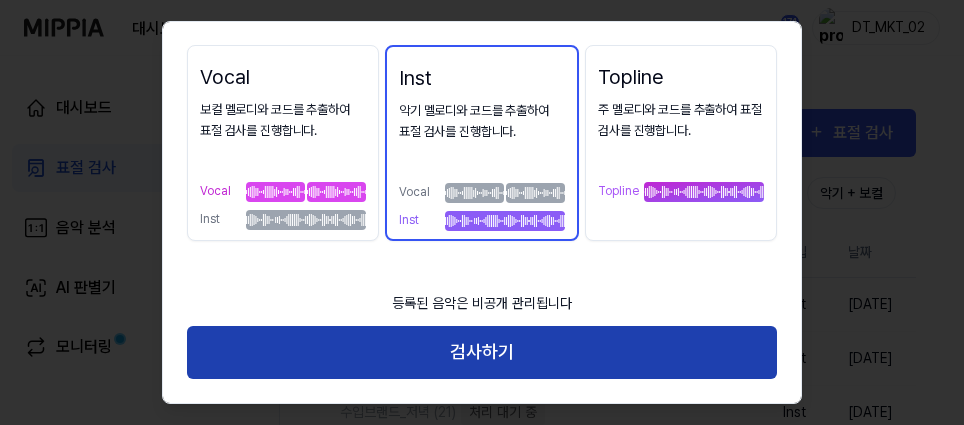 click on "검사하기" at bounding box center (482, 352) 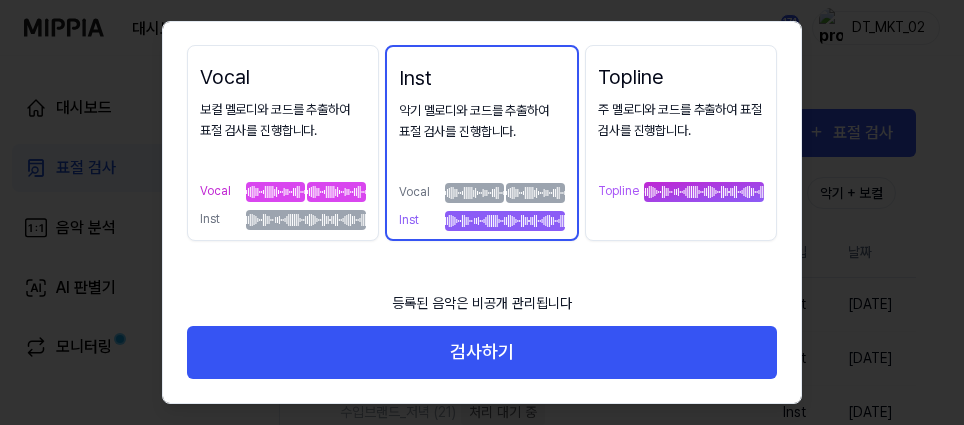 scroll, scrollTop: 0, scrollLeft: 0, axis: both 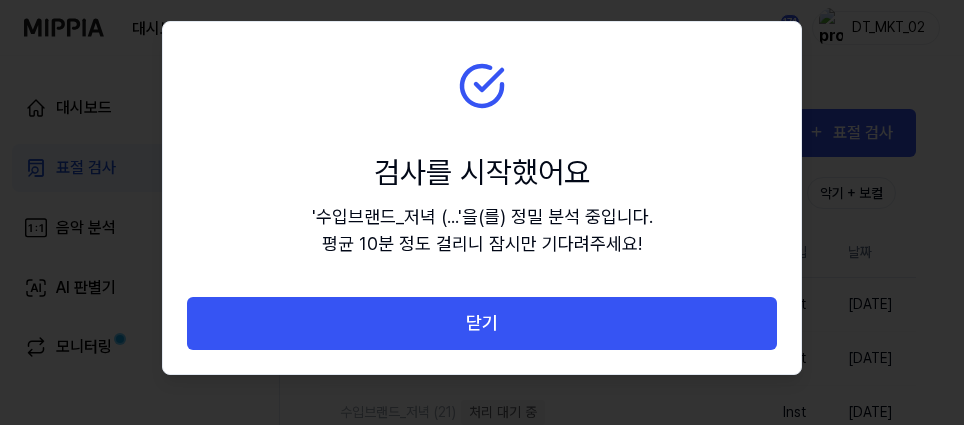 click at bounding box center [482, 212] 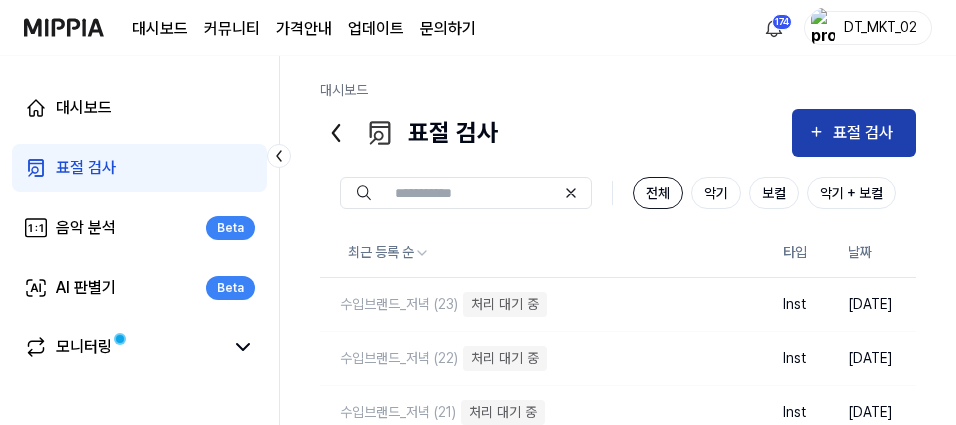 click on "표절 검사" at bounding box center [866, 133] 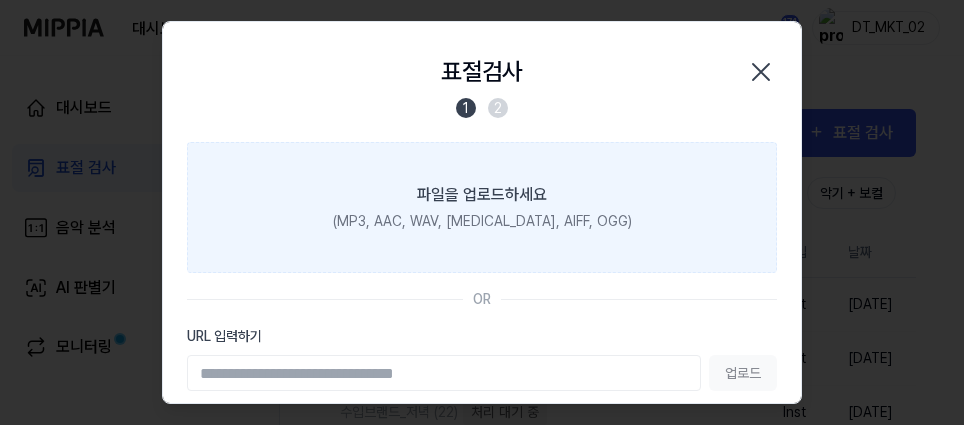 scroll, scrollTop: 150, scrollLeft: 0, axis: vertical 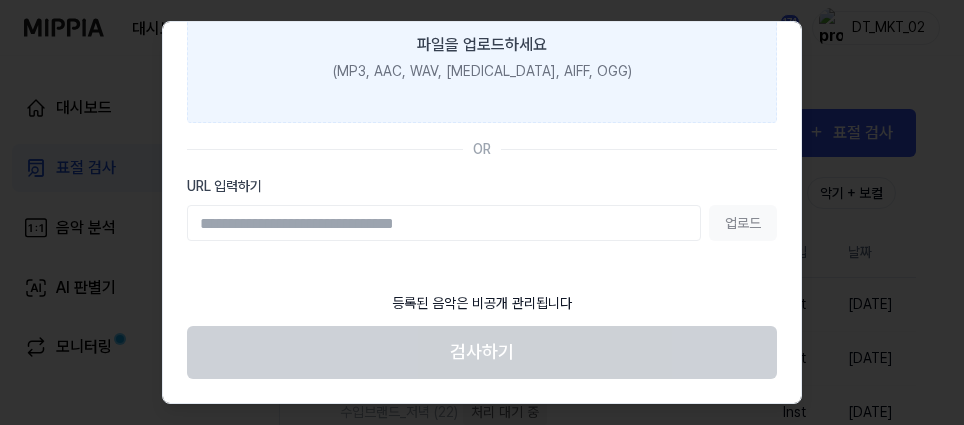 type 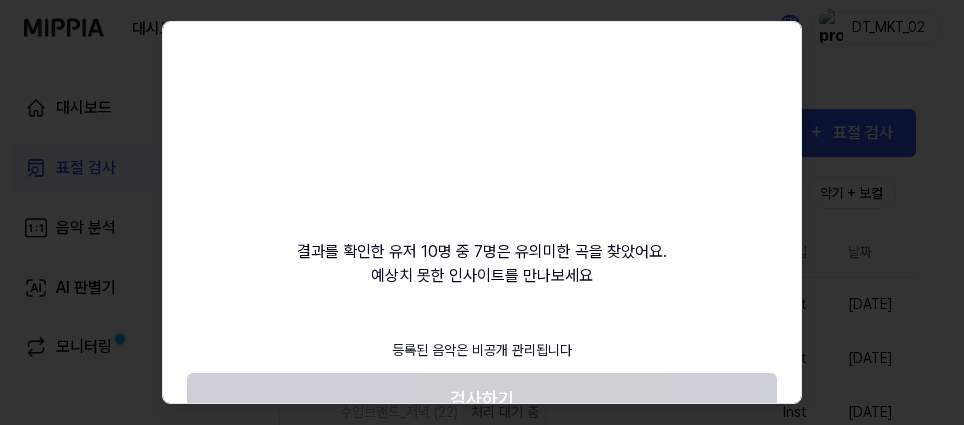 scroll, scrollTop: 161, scrollLeft: 0, axis: vertical 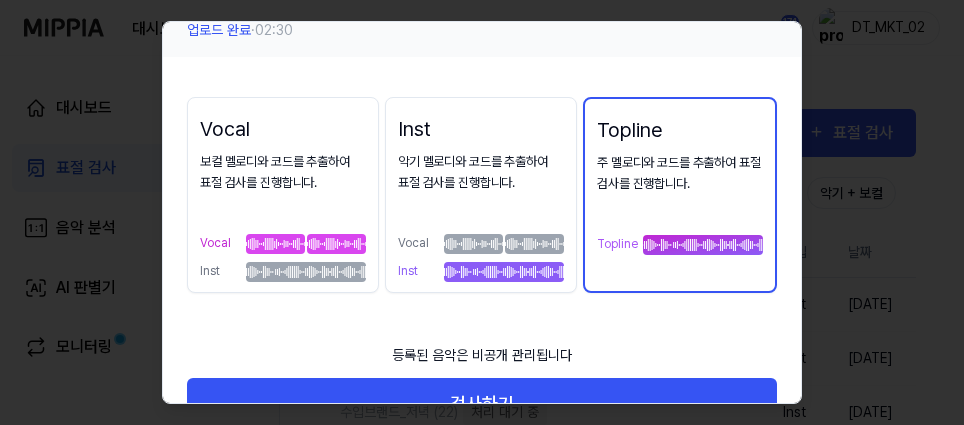 click at bounding box center (473, 244) 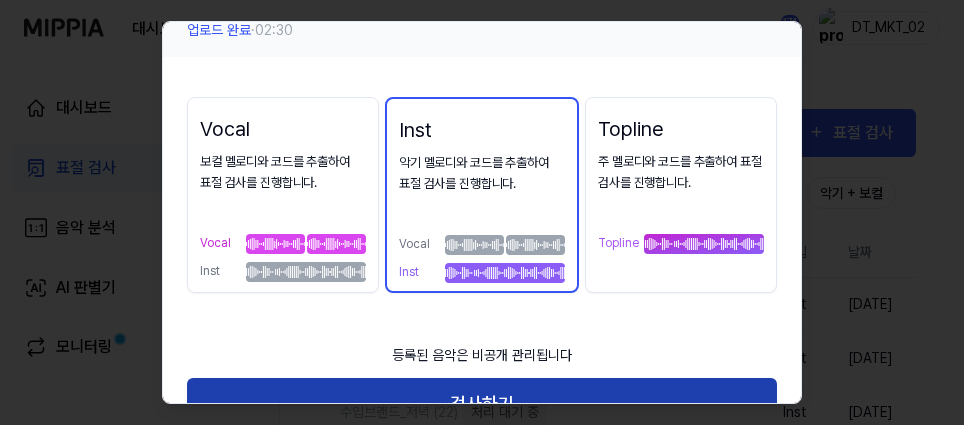 click on "검사하기" at bounding box center [482, 404] 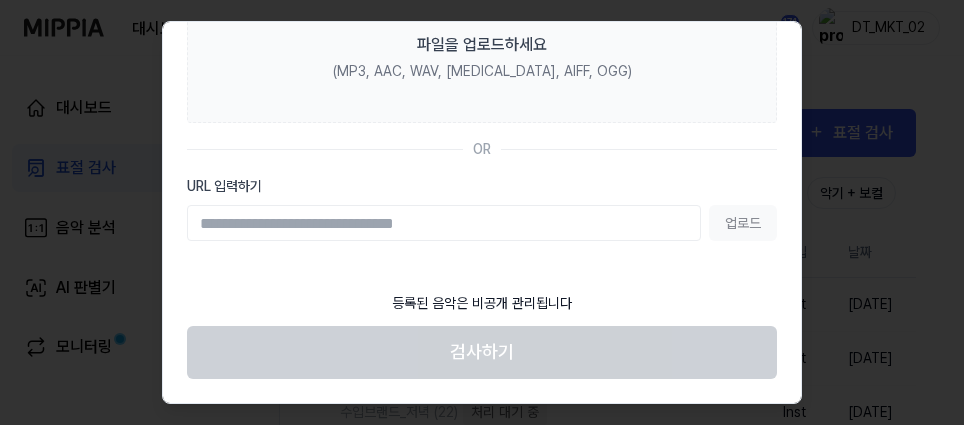 click at bounding box center (482, 212) 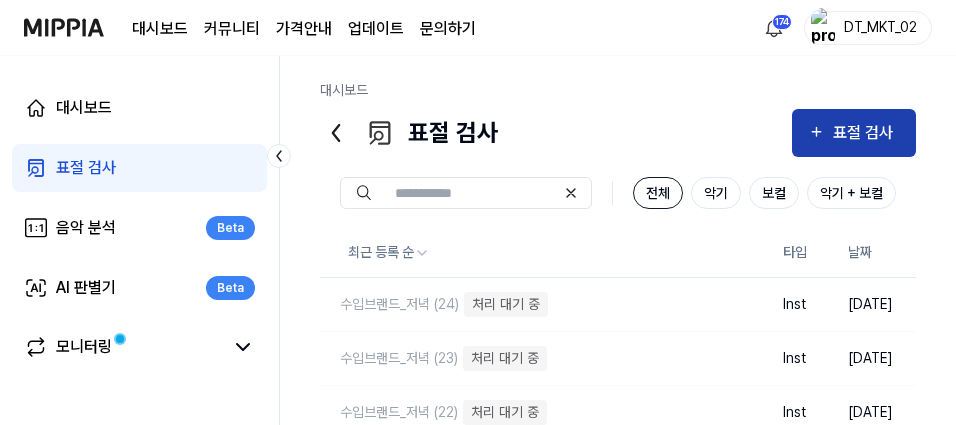 drag, startPoint x: 879, startPoint y: 120, endPoint x: 871, endPoint y: 130, distance: 12.806249 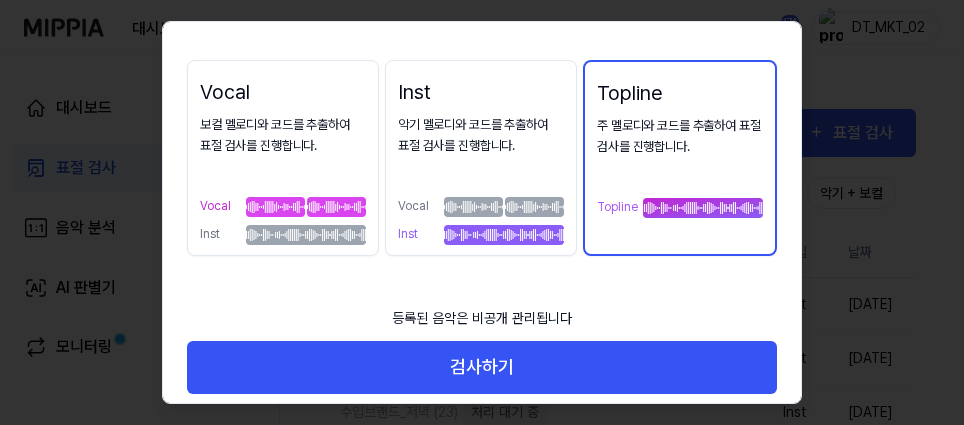 scroll, scrollTop: 213, scrollLeft: 0, axis: vertical 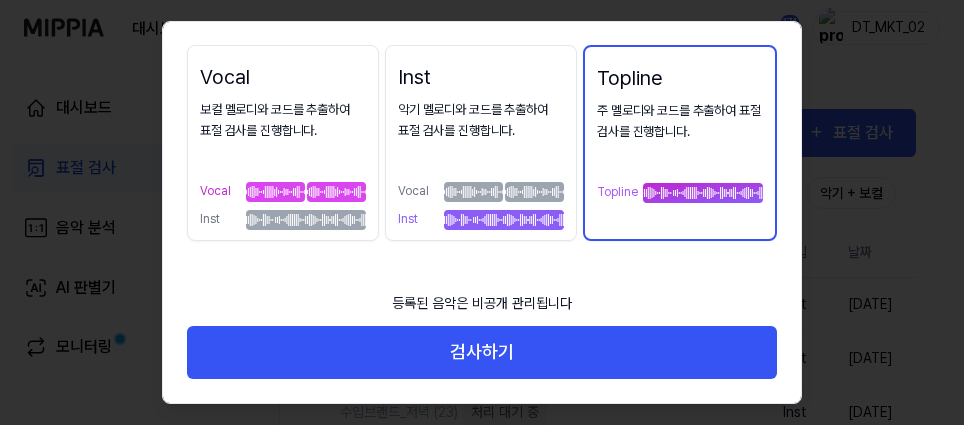 click on "악기 멜로디와 코드를 추출하여 표절 검사를 진행합니다. Vocal Inst" at bounding box center [481, 165] 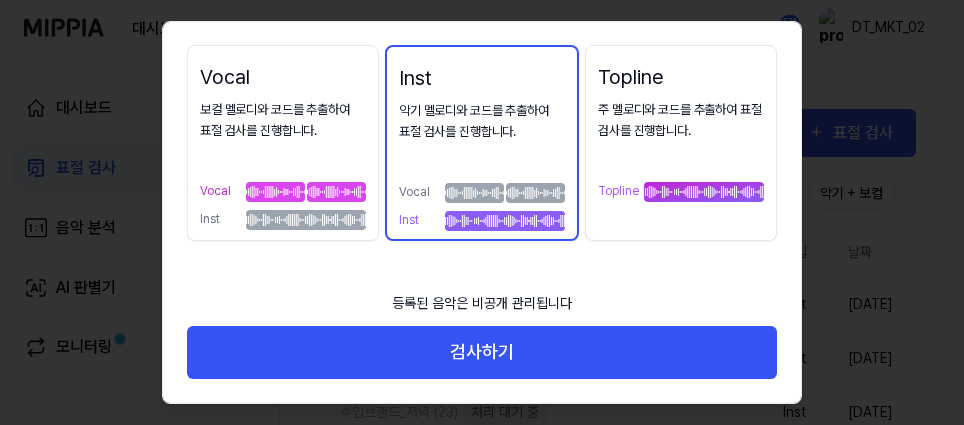 click on "등록된 음악은 비공개 관리됩니다" at bounding box center [482, 303] 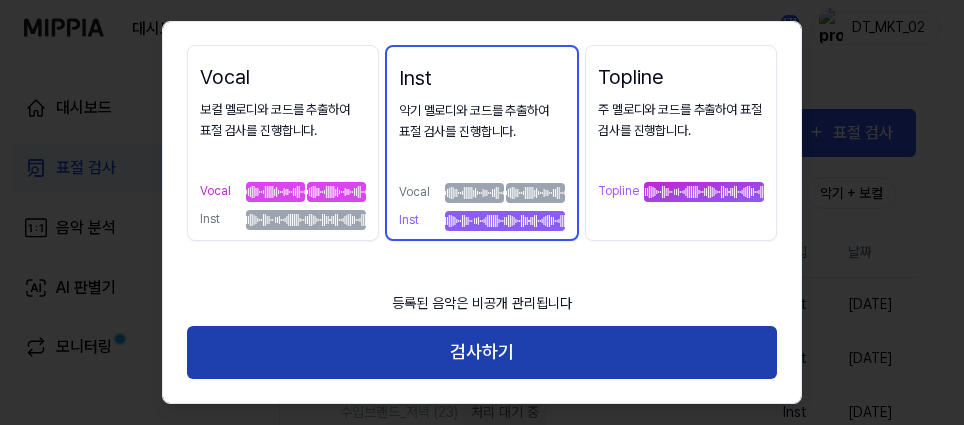 click on "검사하기" at bounding box center (482, 352) 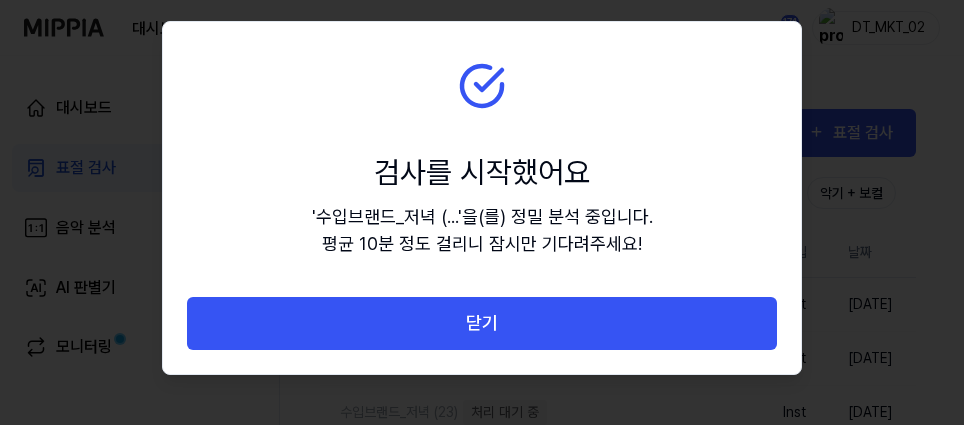 scroll, scrollTop: 0, scrollLeft: 0, axis: both 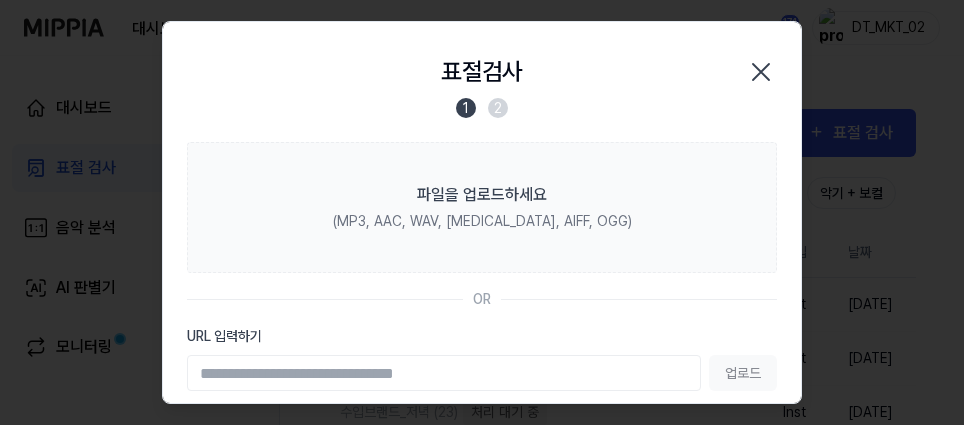 drag, startPoint x: 929, startPoint y: 192, endPoint x: 933, endPoint y: 161, distance: 31.257 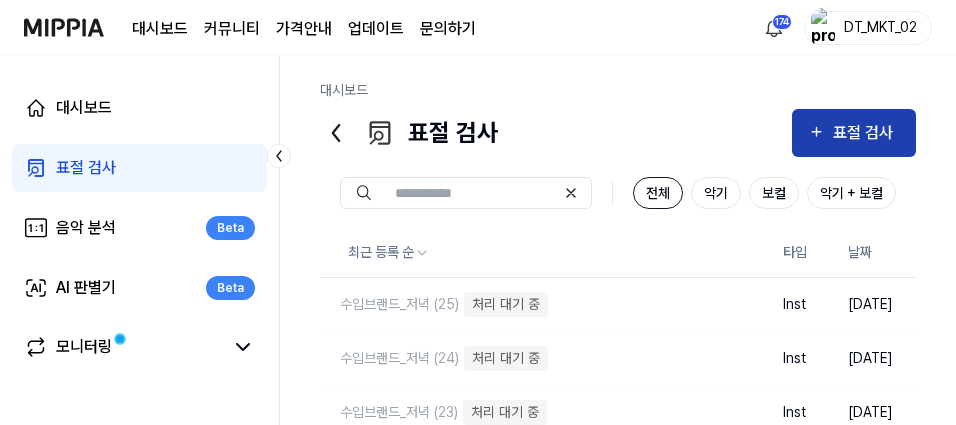 click on "표절 검사" at bounding box center (854, 133) 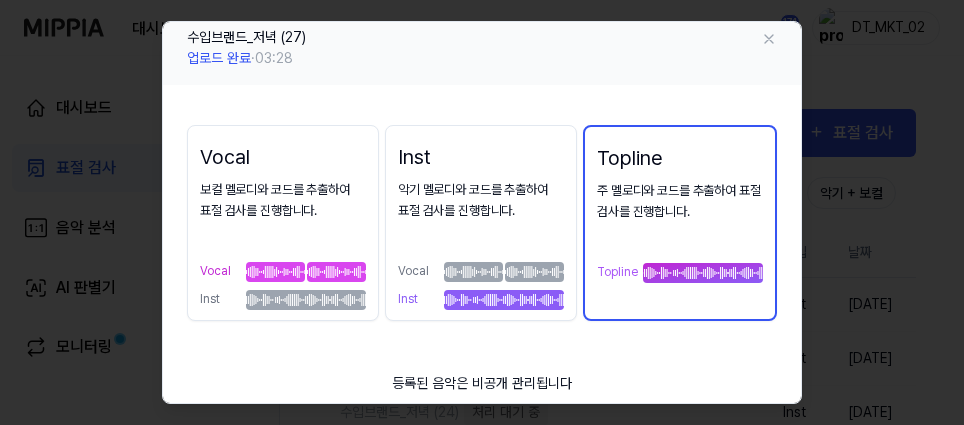 scroll, scrollTop: 213, scrollLeft: 0, axis: vertical 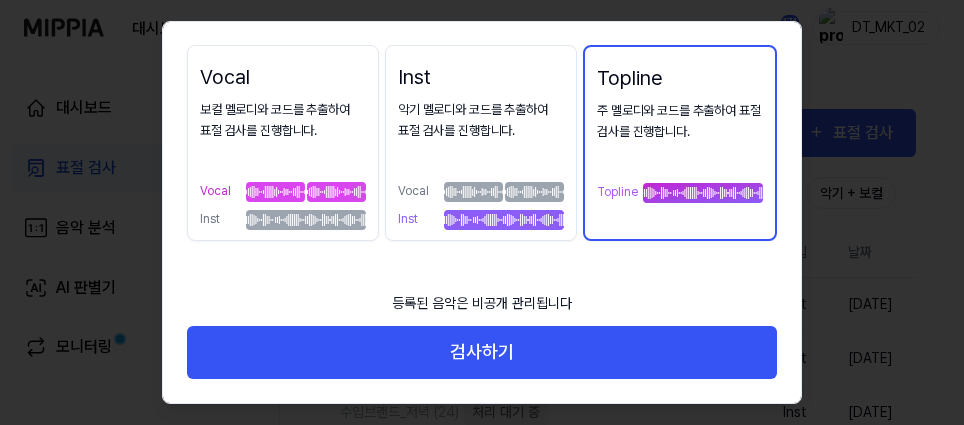 click at bounding box center (534, 192) 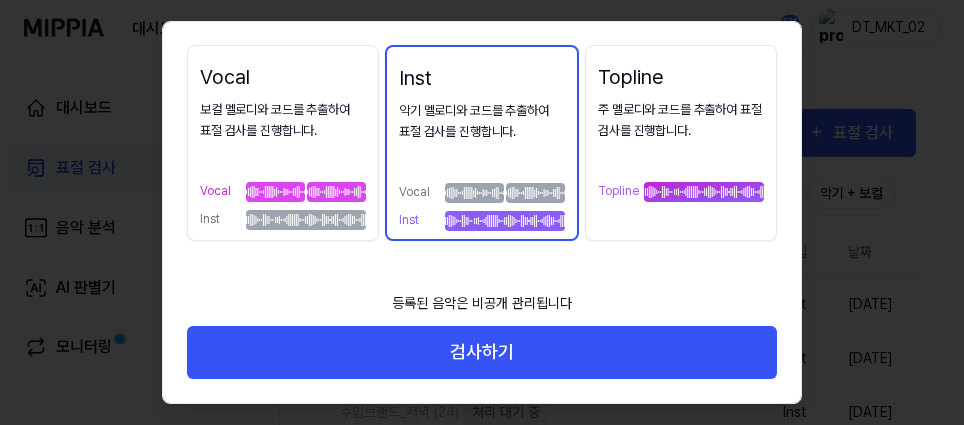 click on "등록된 음악은 비공개 관리됩니다 검사하기" at bounding box center (482, 342) 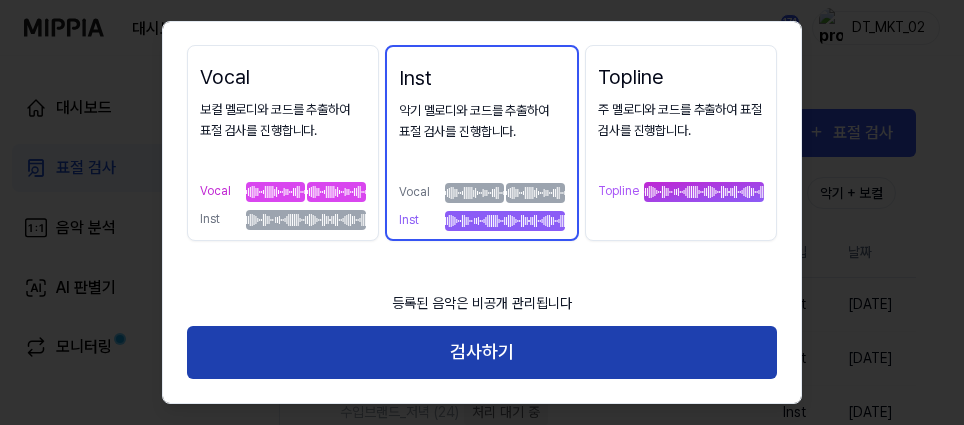 click on "검사하기" at bounding box center [482, 352] 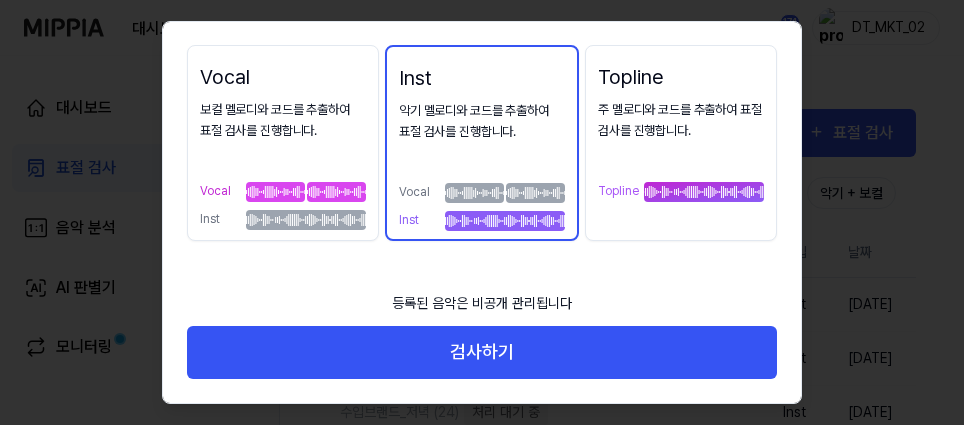 scroll, scrollTop: 0, scrollLeft: 0, axis: both 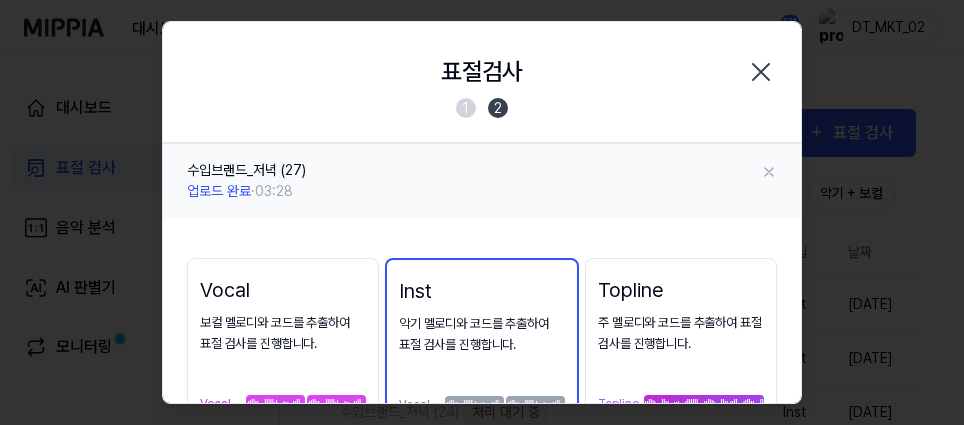 click at bounding box center (482, 212) 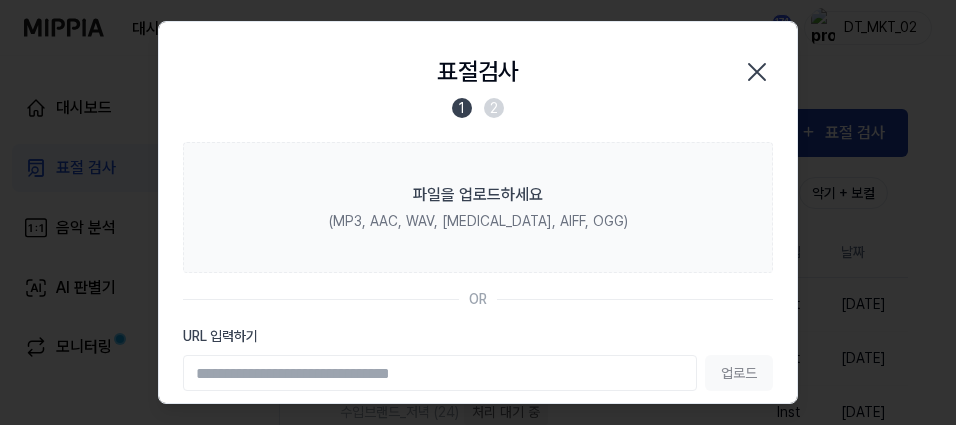click on "표절 검사" at bounding box center [858, 133] 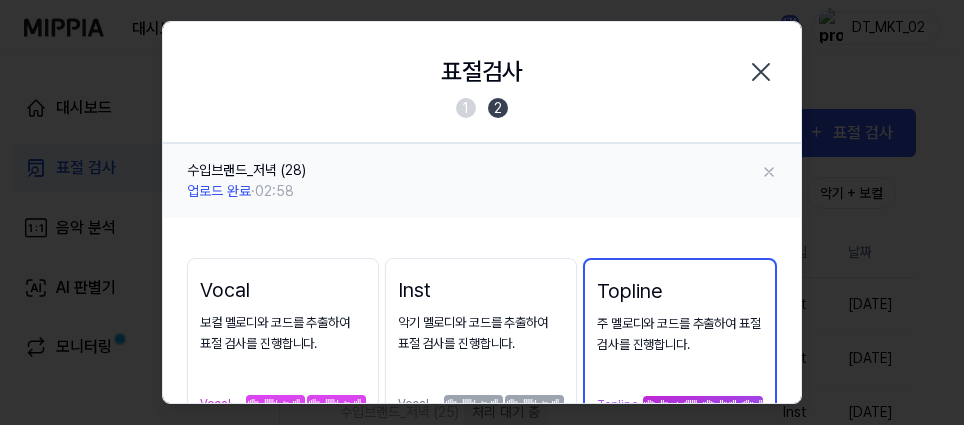 click on "Inst 악기 멜로디와 코드를 추출하여 표절 검사를 진행합니다. Vocal Inst" at bounding box center [481, 356] 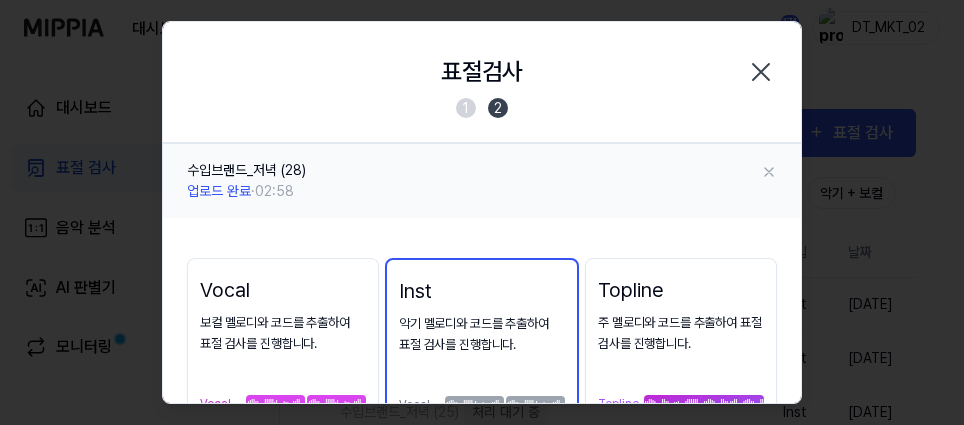 scroll, scrollTop: 213, scrollLeft: 0, axis: vertical 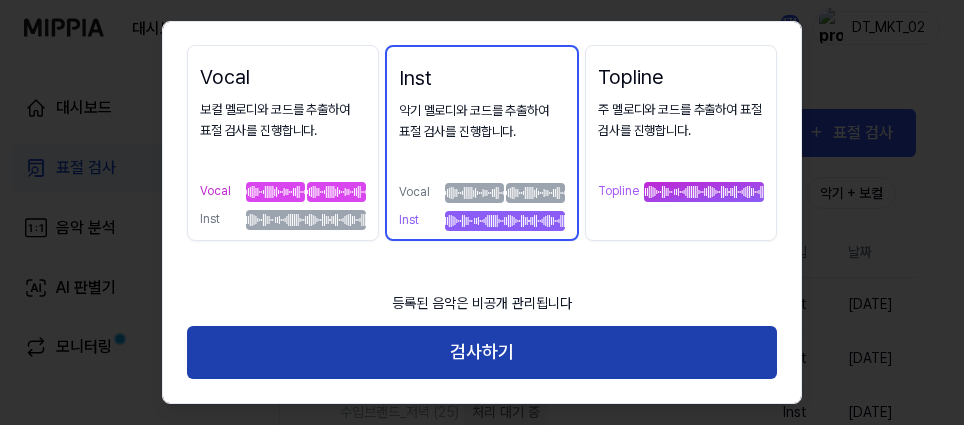 click on "검사하기" at bounding box center [482, 352] 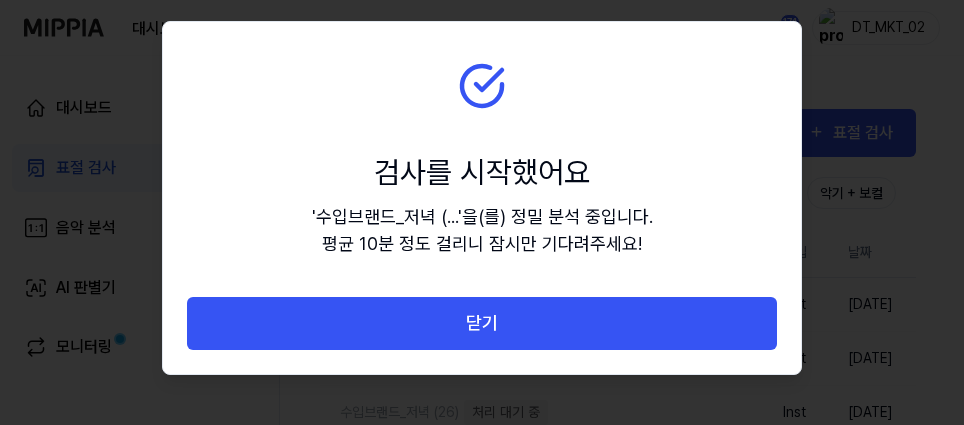 click at bounding box center [482, 212] 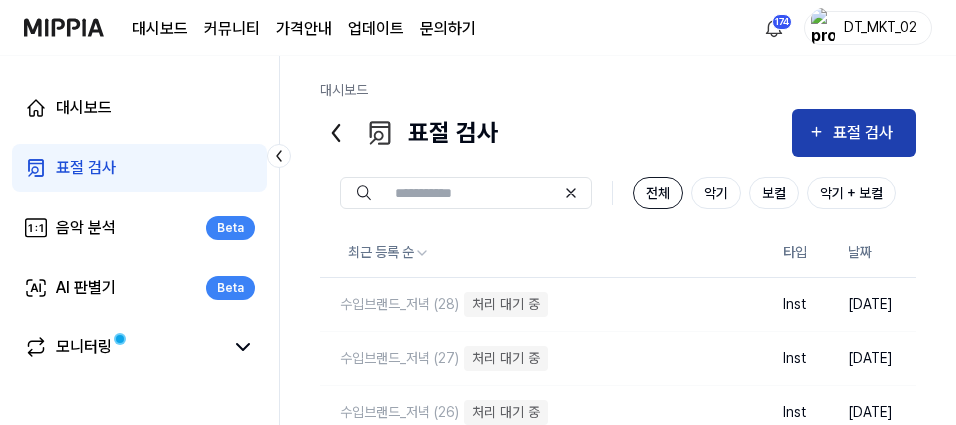 click on "표절 검사" at bounding box center (854, 133) 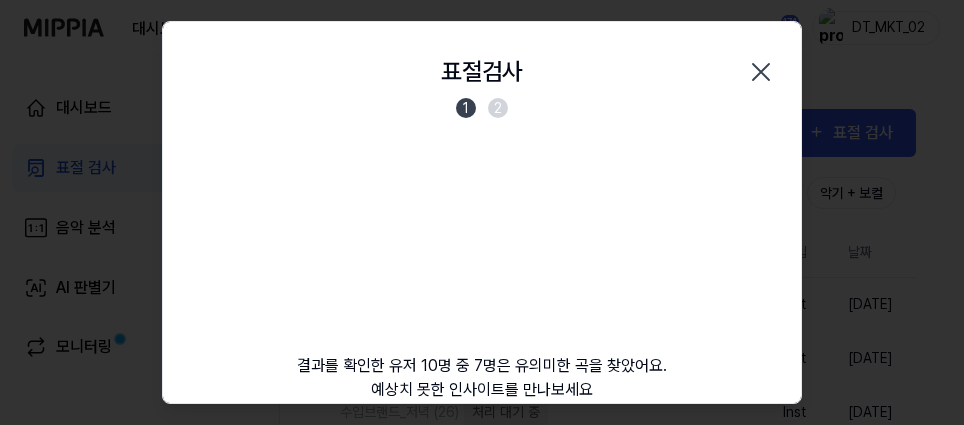 scroll, scrollTop: 161, scrollLeft: 0, axis: vertical 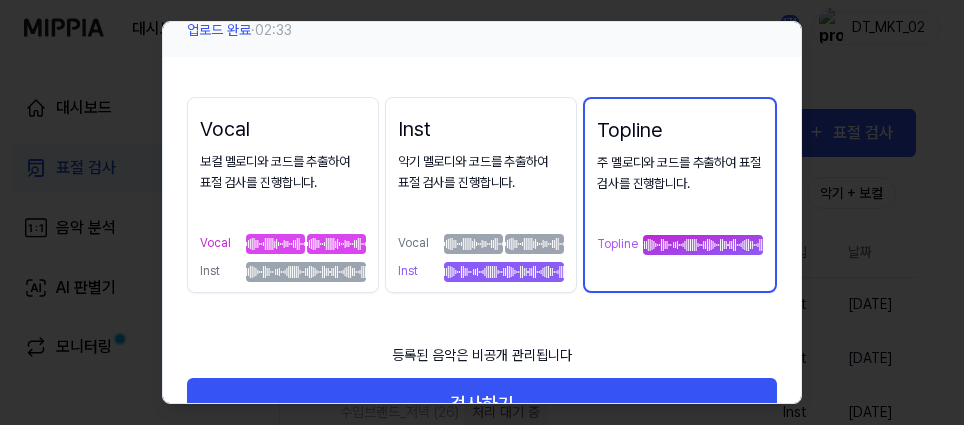 click on "악기 멜로디와 코드를 추출하여 표절 검사를 진행합니다. Vocal Inst" at bounding box center (481, 217) 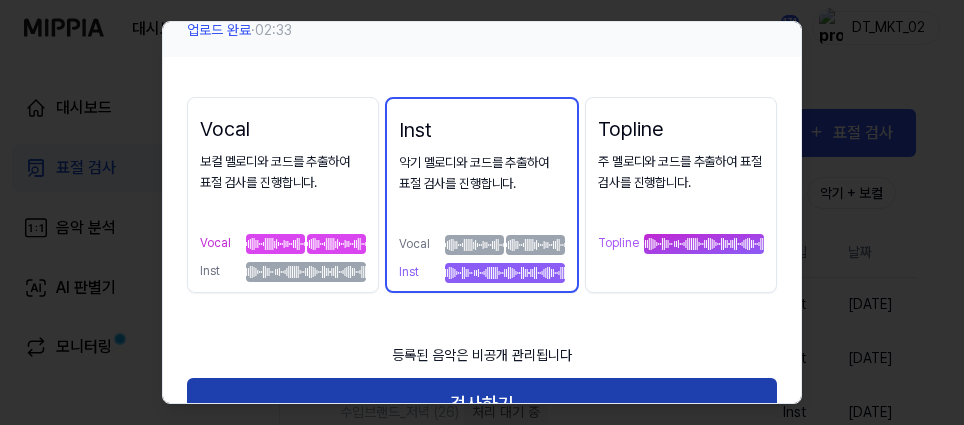 click on "검사하기" at bounding box center [482, 404] 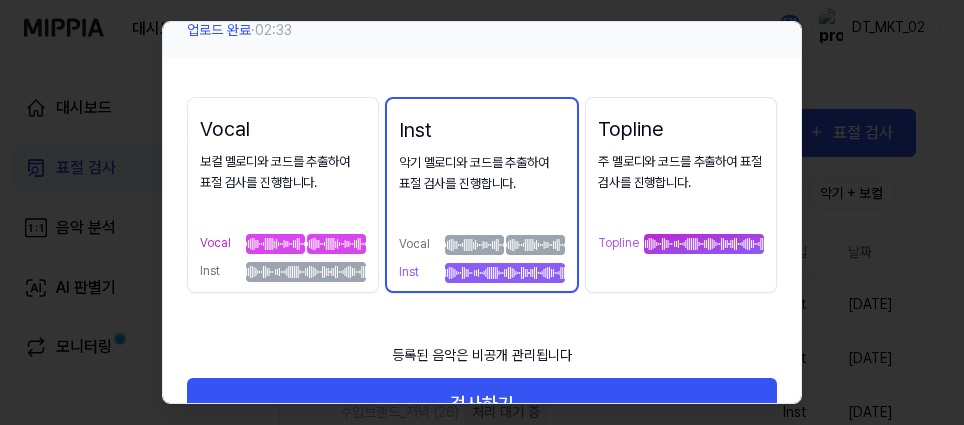 scroll, scrollTop: 0, scrollLeft: 0, axis: both 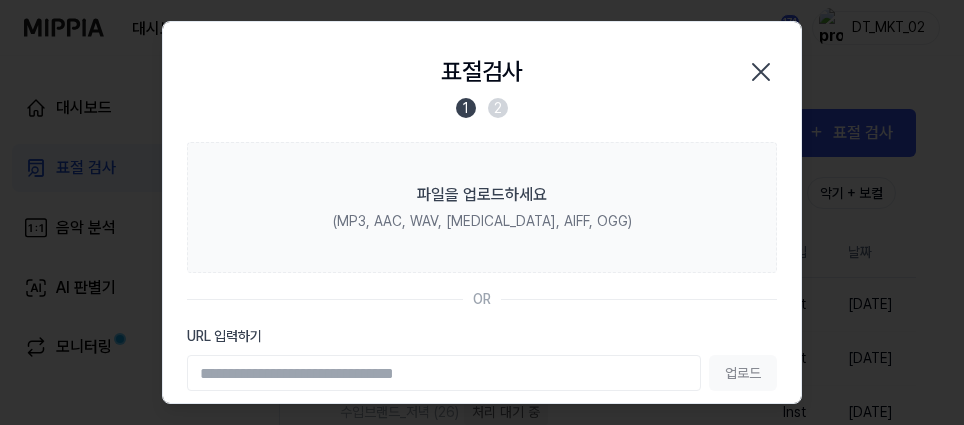 click at bounding box center [482, 212] 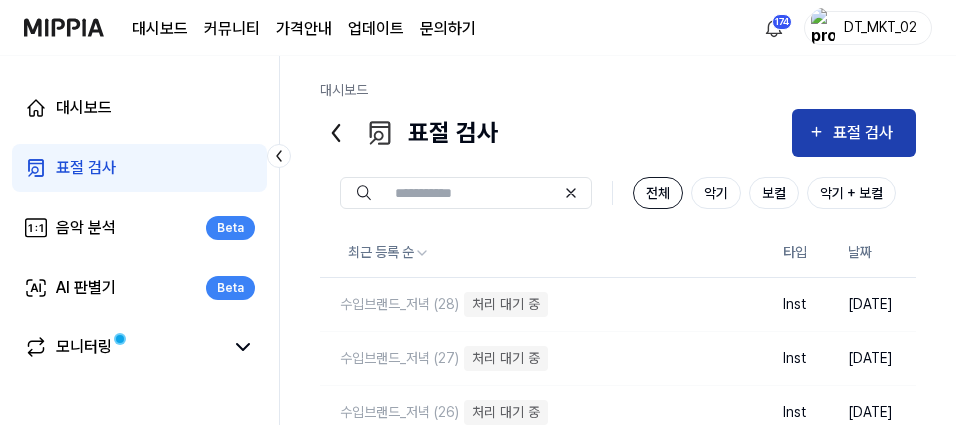 click on "표절 검사" at bounding box center (866, 133) 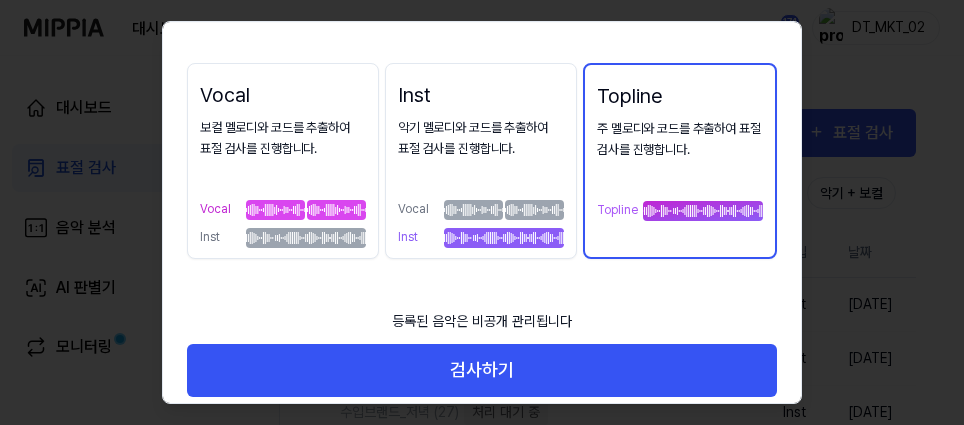 scroll, scrollTop: 200, scrollLeft: 0, axis: vertical 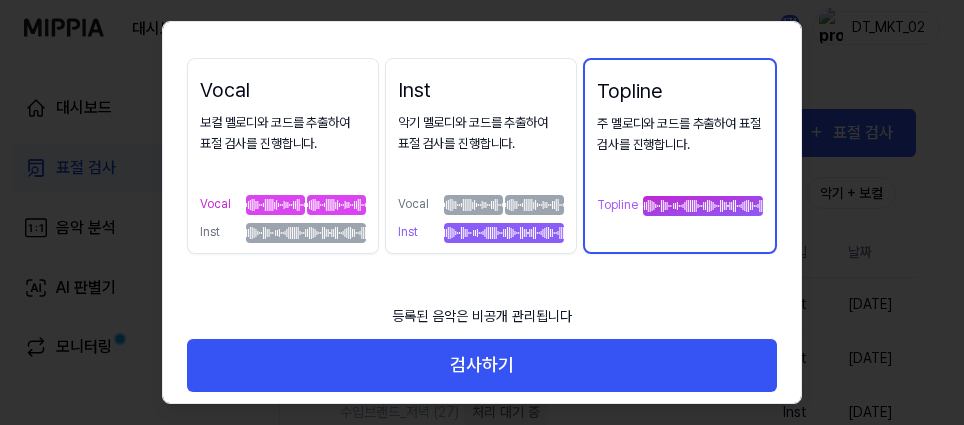 click on "Vocal Inst" at bounding box center (481, 219) 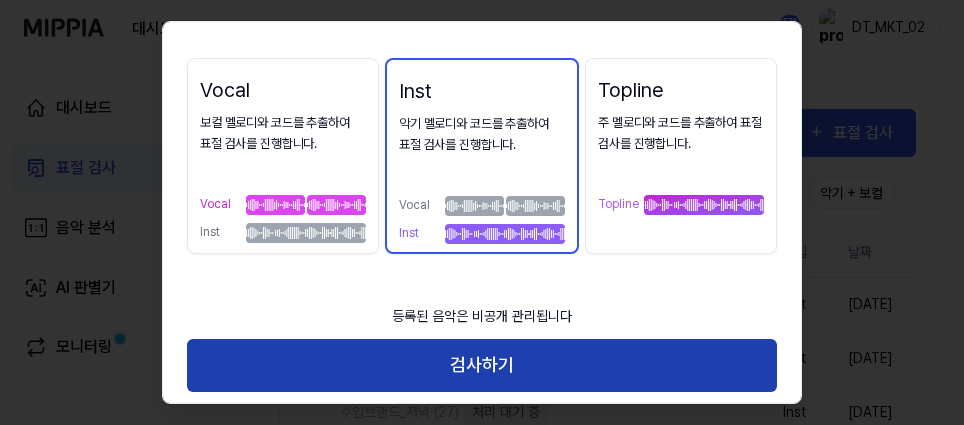 click on "검사하기" at bounding box center (482, 365) 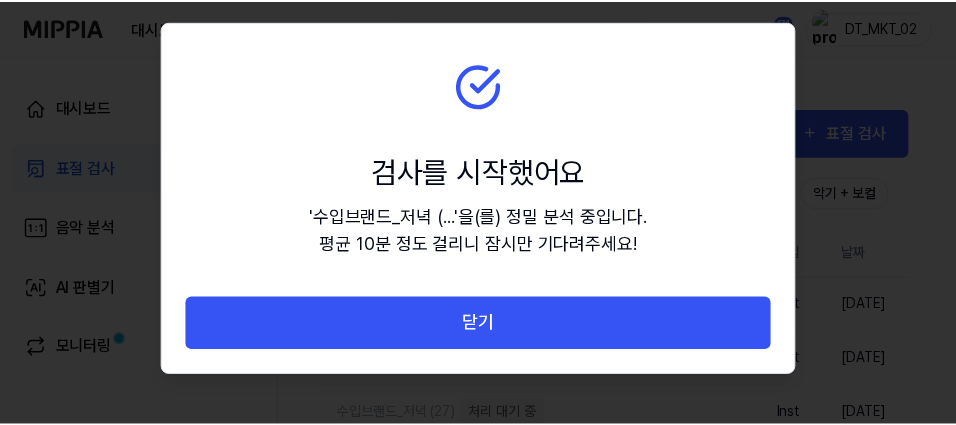 scroll, scrollTop: 0, scrollLeft: 0, axis: both 